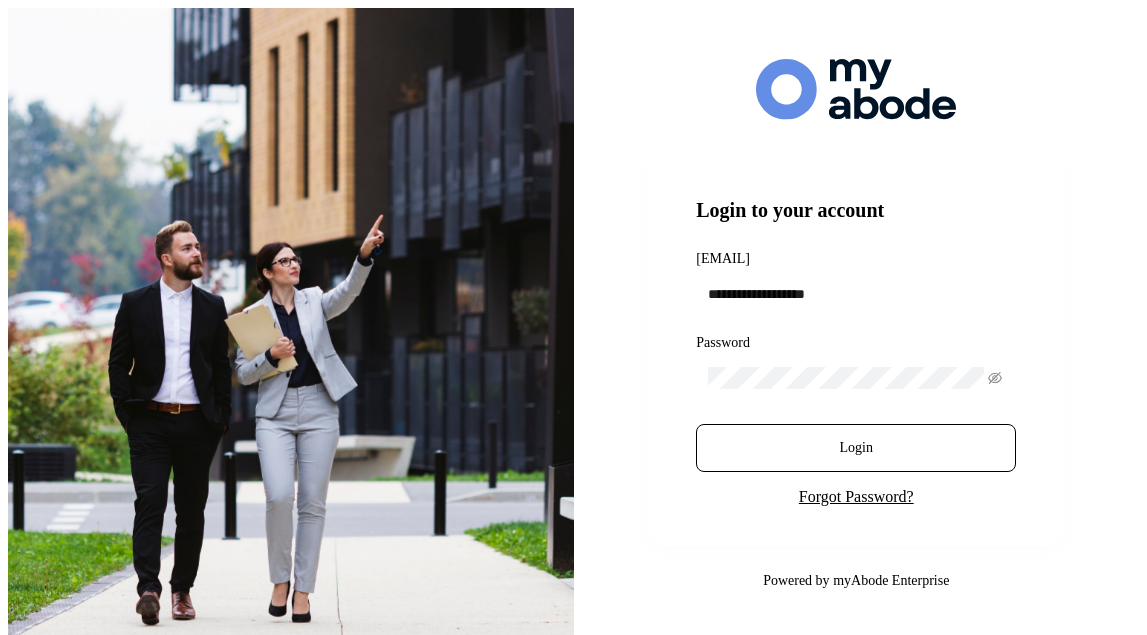 scroll, scrollTop: 0, scrollLeft: 0, axis: both 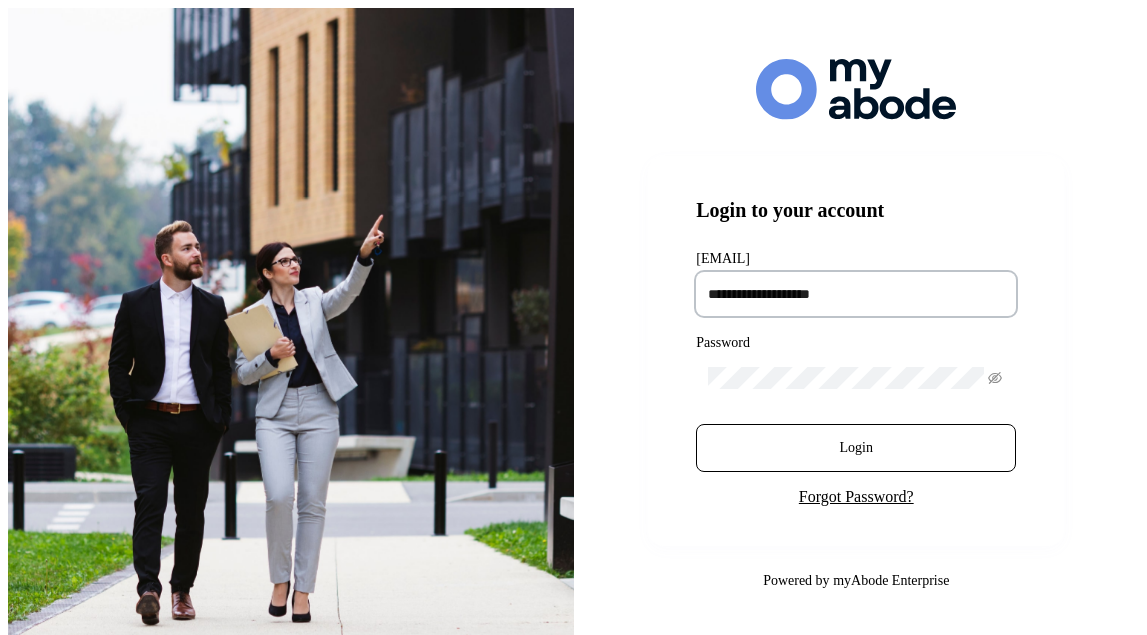 type on "[PASSWORD]" 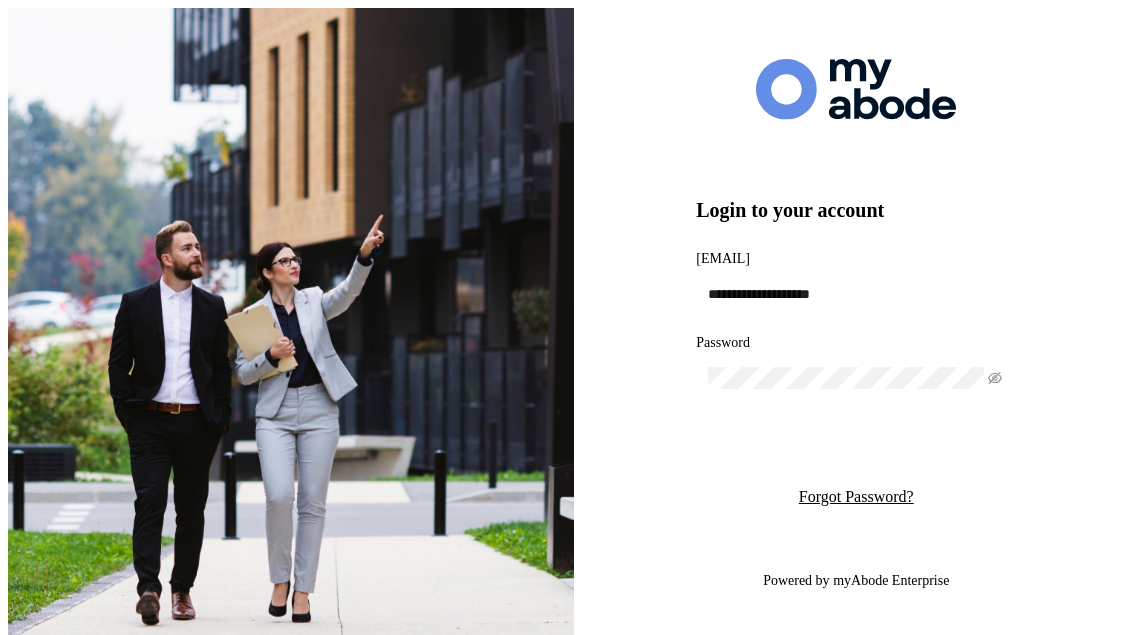 click on "Login" at bounding box center [856, 448] 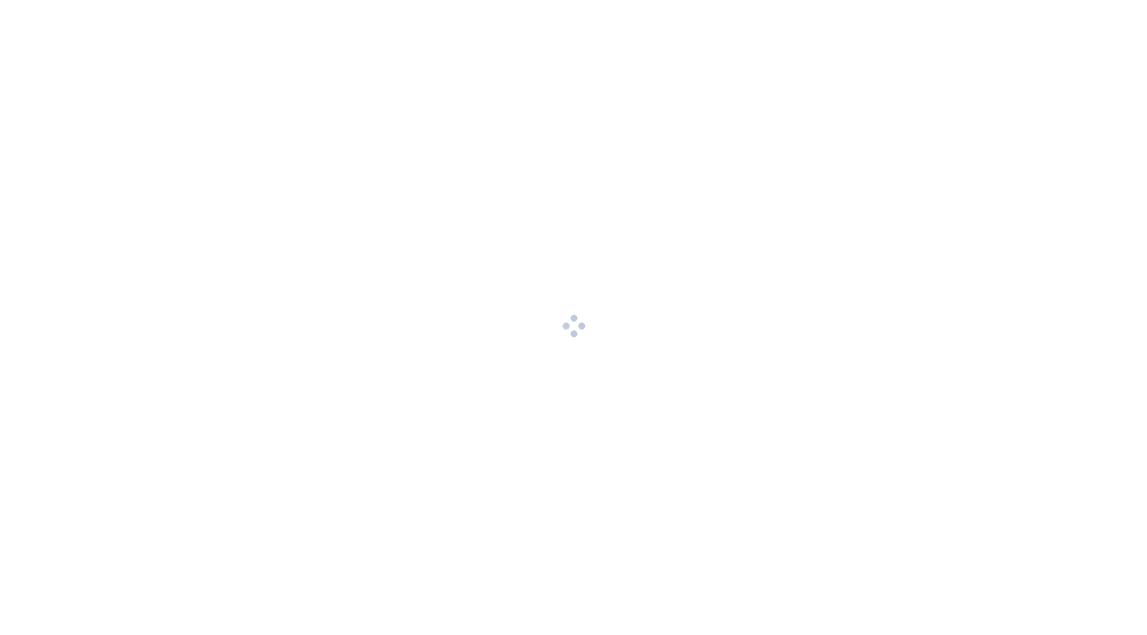 scroll, scrollTop: 0, scrollLeft: 0, axis: both 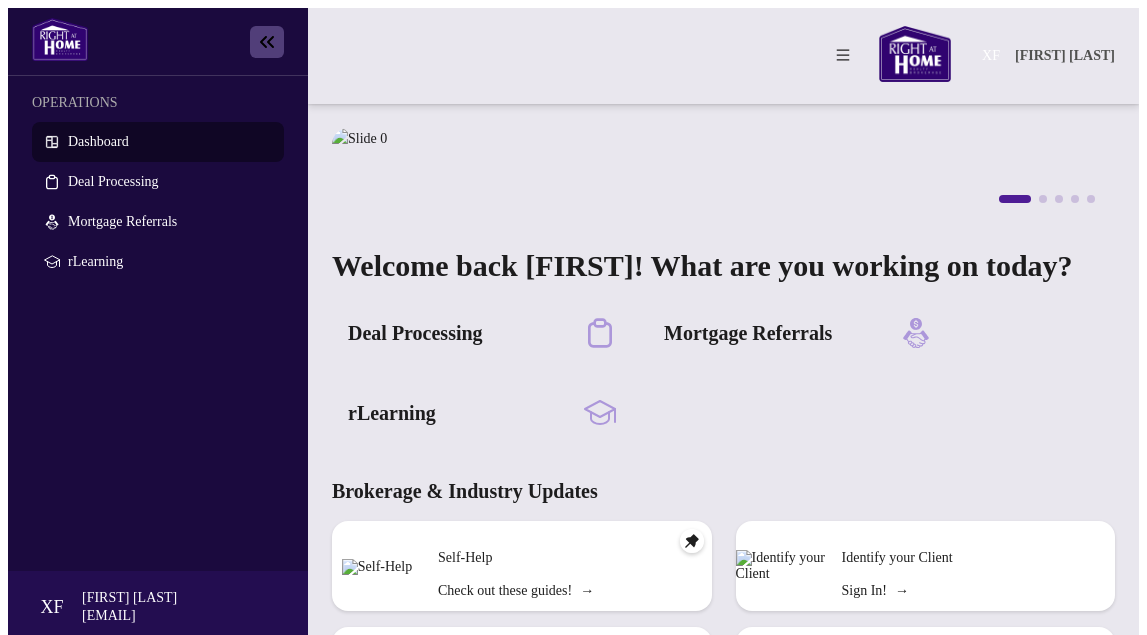 click on "Deal Processing" at bounding box center [415, 333] 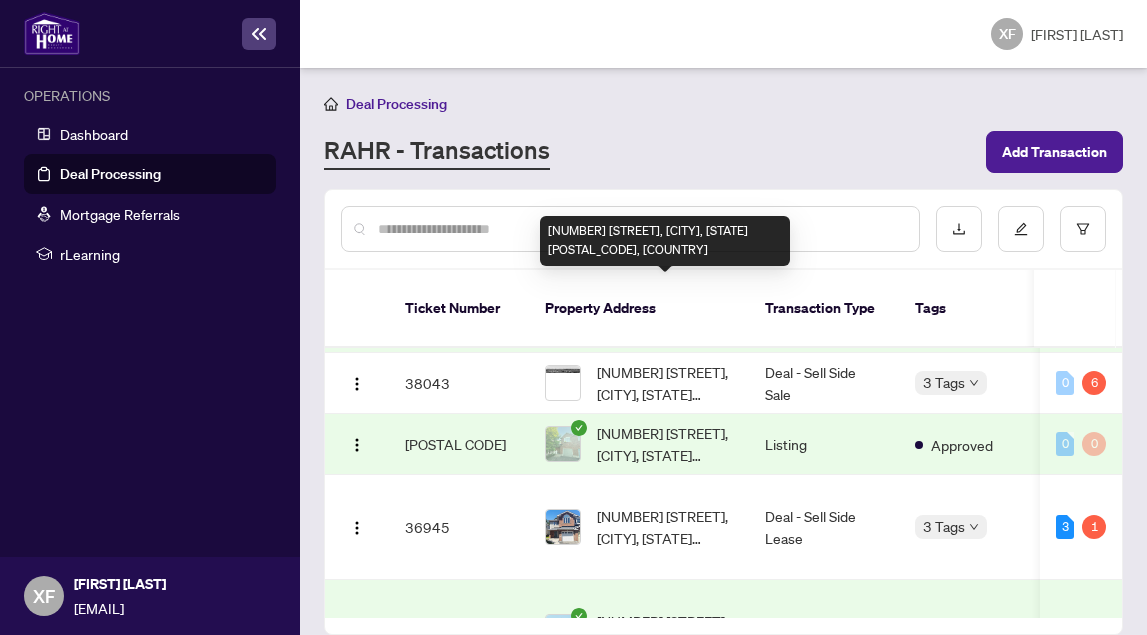 scroll, scrollTop: 314, scrollLeft: 0, axis: vertical 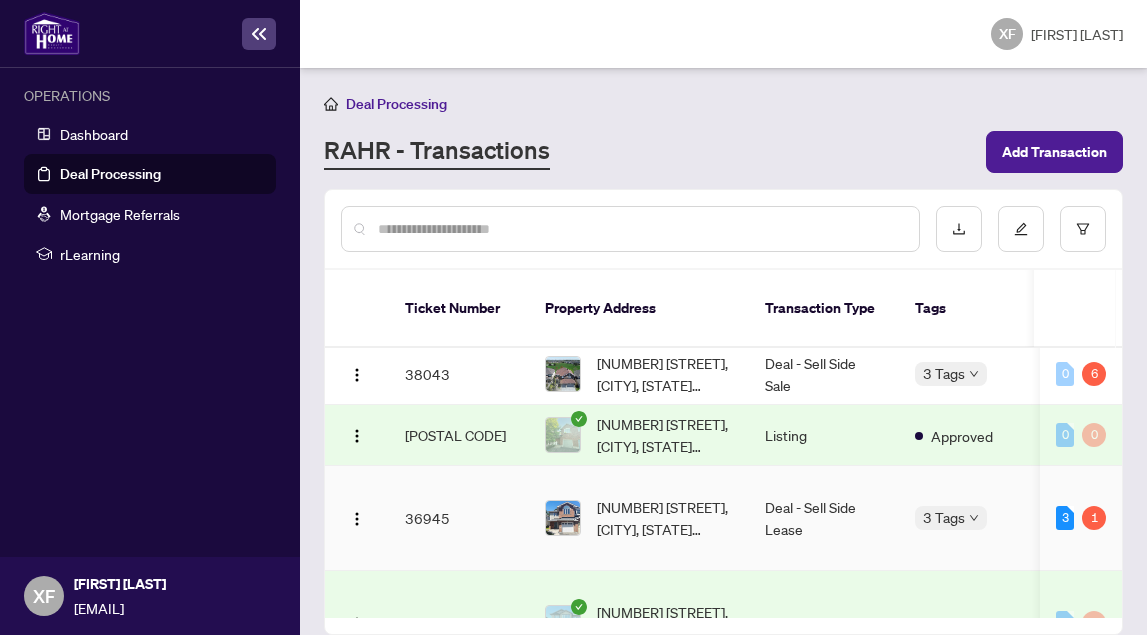 click on "[NUMBER] [STREET], [CITY], [STATE] [POSTAL CODE], [COUNTRY]" at bounding box center [665, 518] 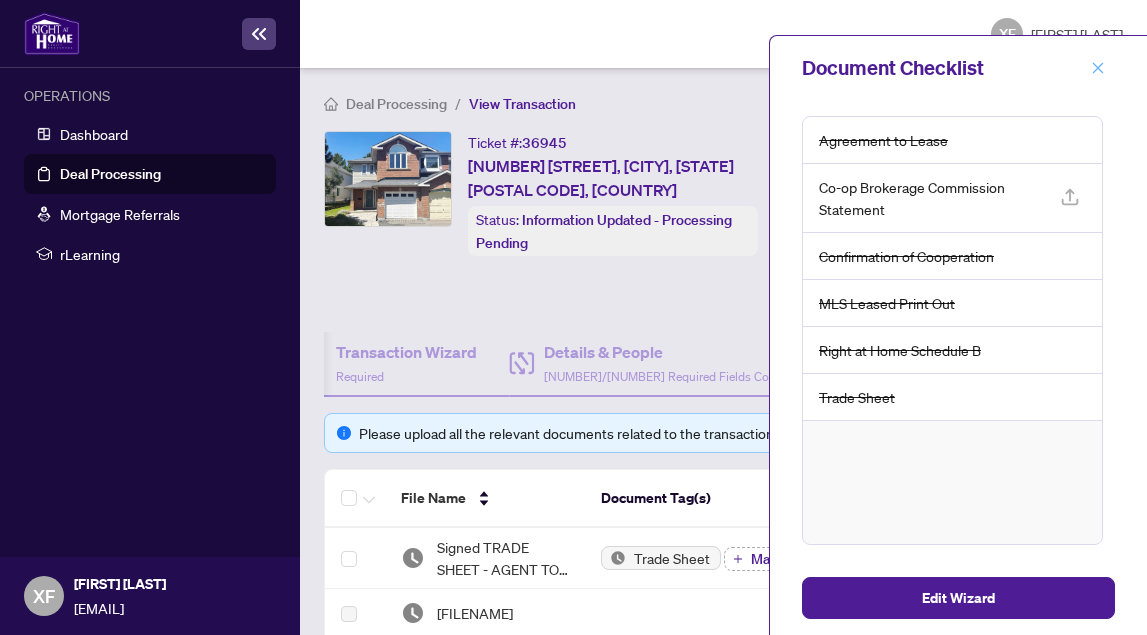 click at bounding box center [1098, 68] 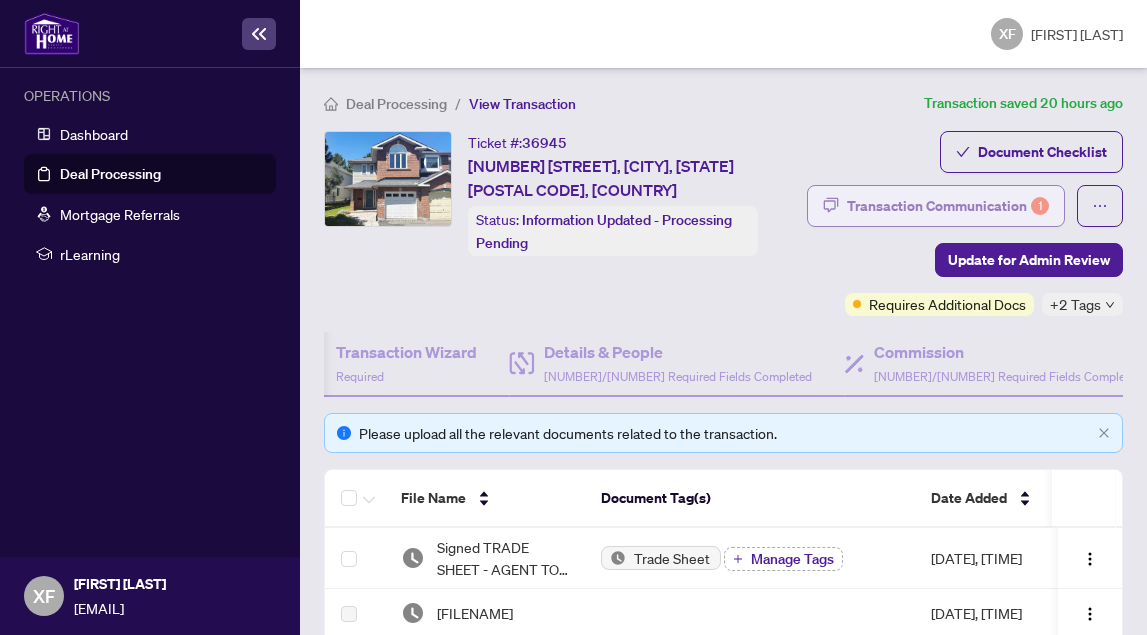click on "Transaction Communication 1" at bounding box center (948, 206) 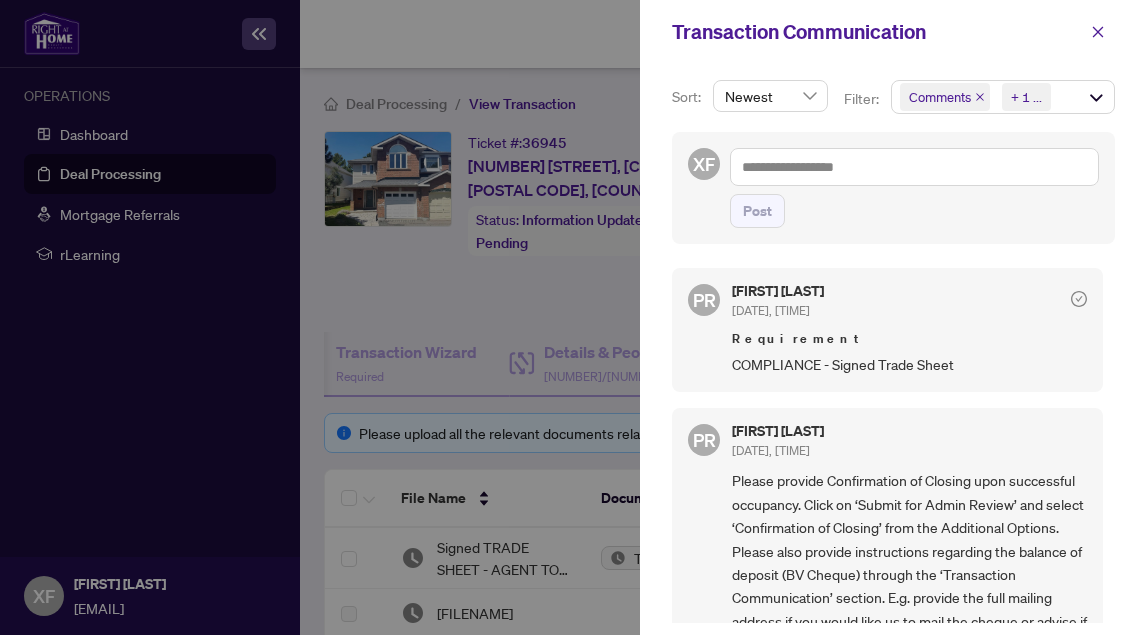 click on "Comments" at bounding box center (940, 97) 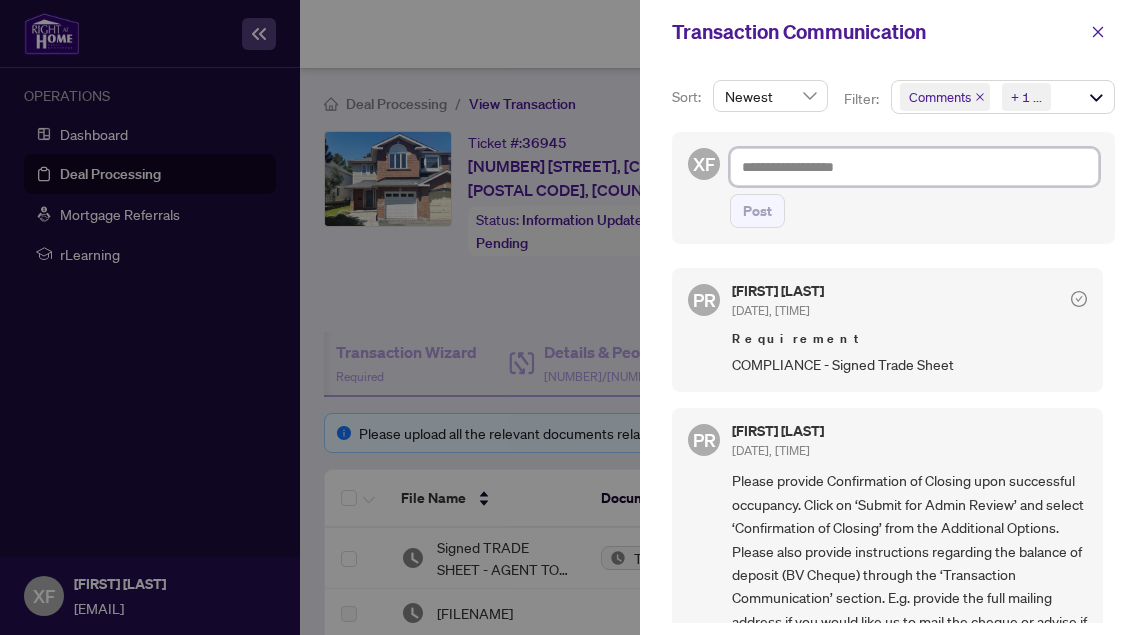 click at bounding box center [914, 167] 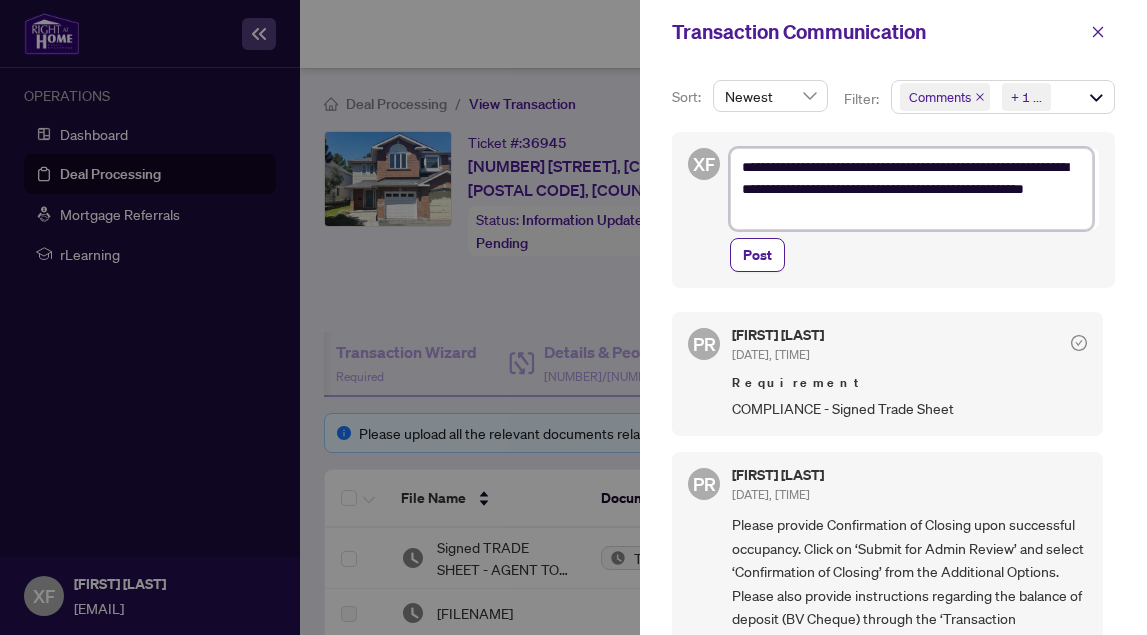 click on "**********" at bounding box center (911, 189) 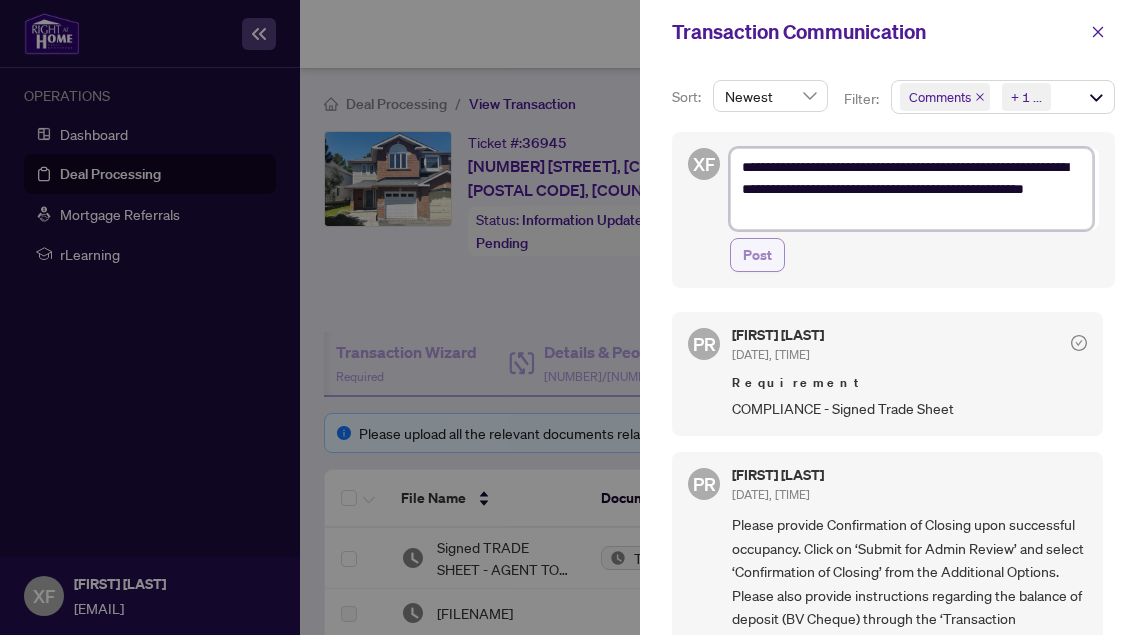 type on "**********" 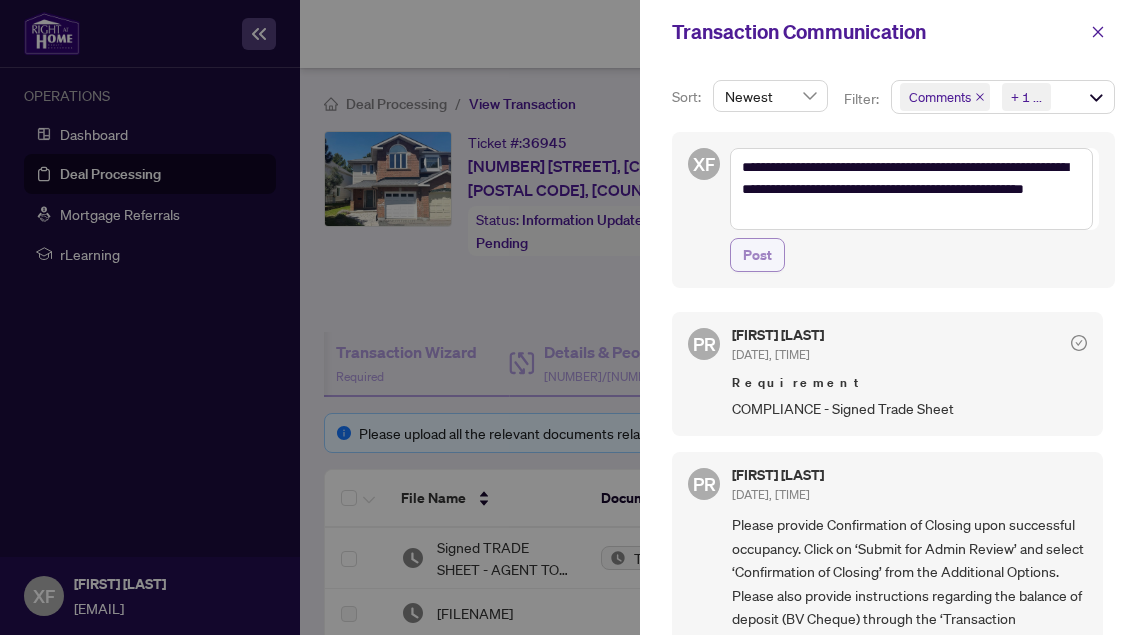 click on "Post" at bounding box center [757, 255] 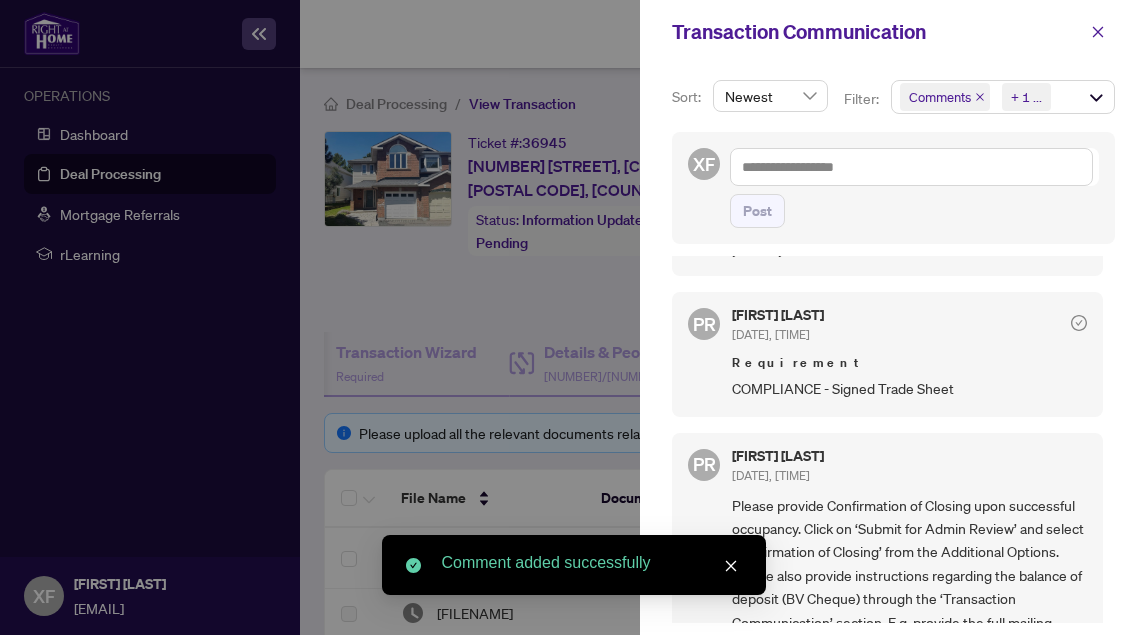 scroll, scrollTop: 207, scrollLeft: 0, axis: vertical 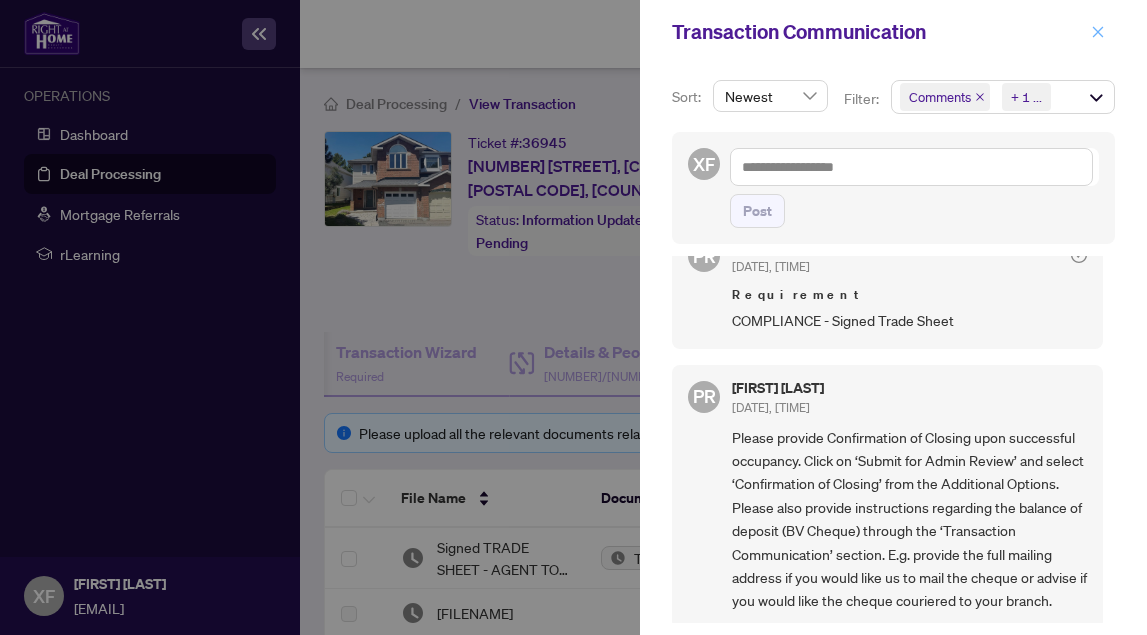 click at bounding box center (1098, 32) 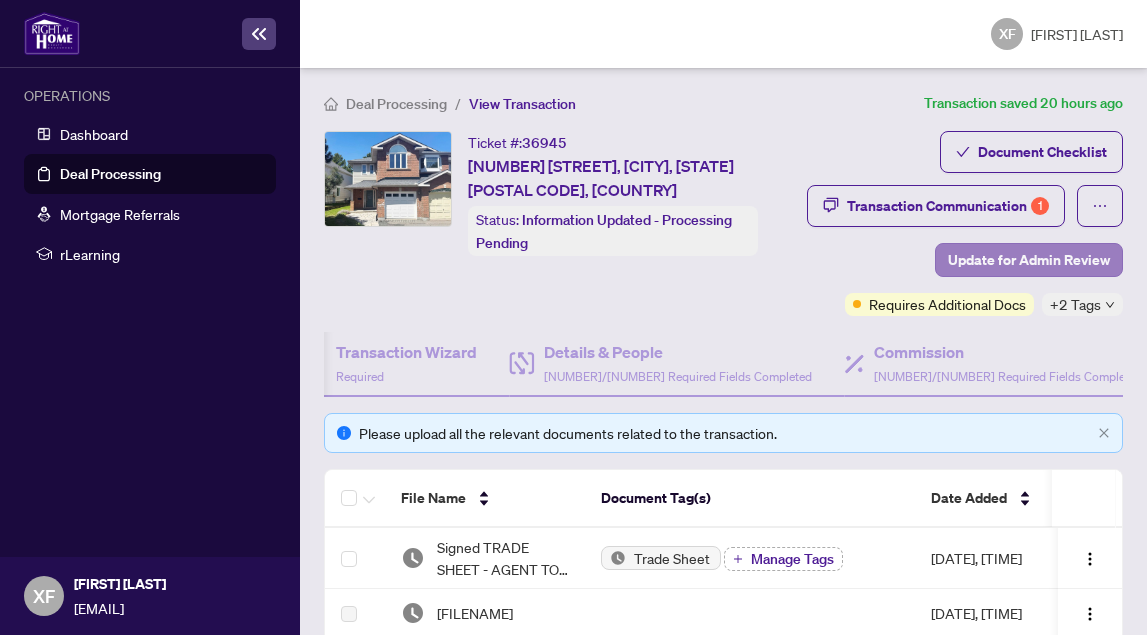 click on "Update for Admin Review" at bounding box center (1029, 260) 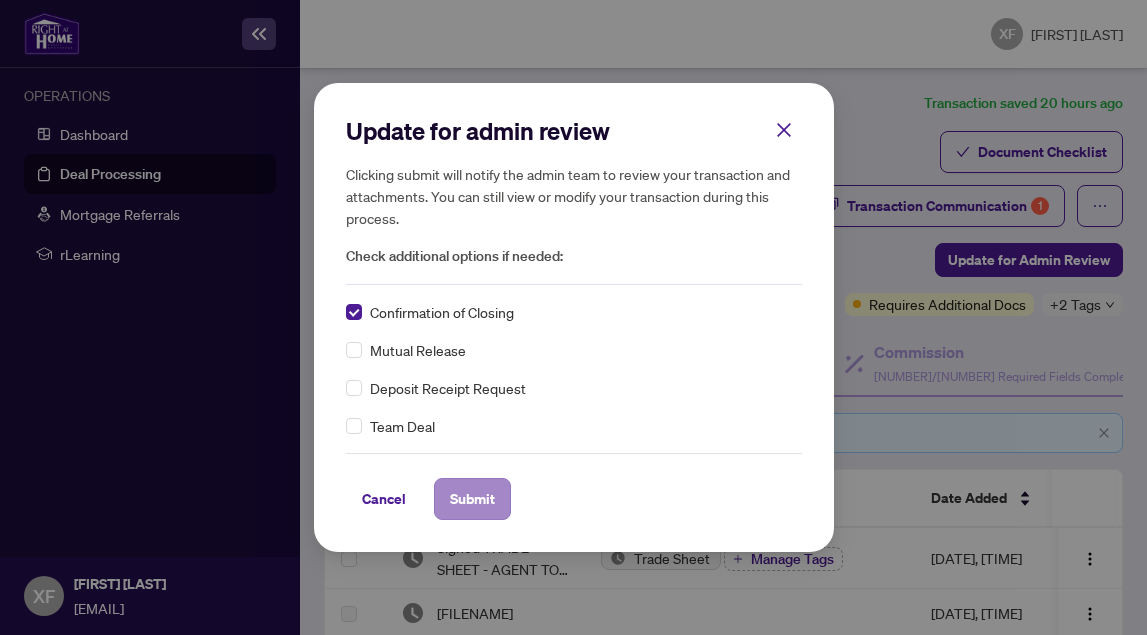 click on "Submit" at bounding box center (472, 499) 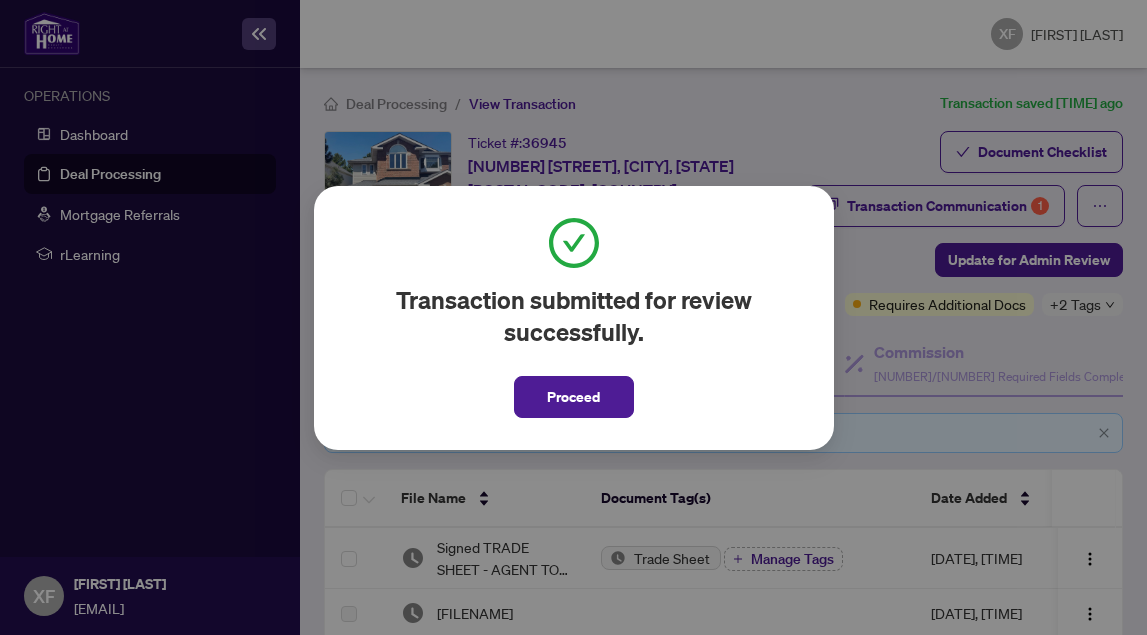 click on "Transaction submitted for review successfully. Proceed" at bounding box center (574, 318) 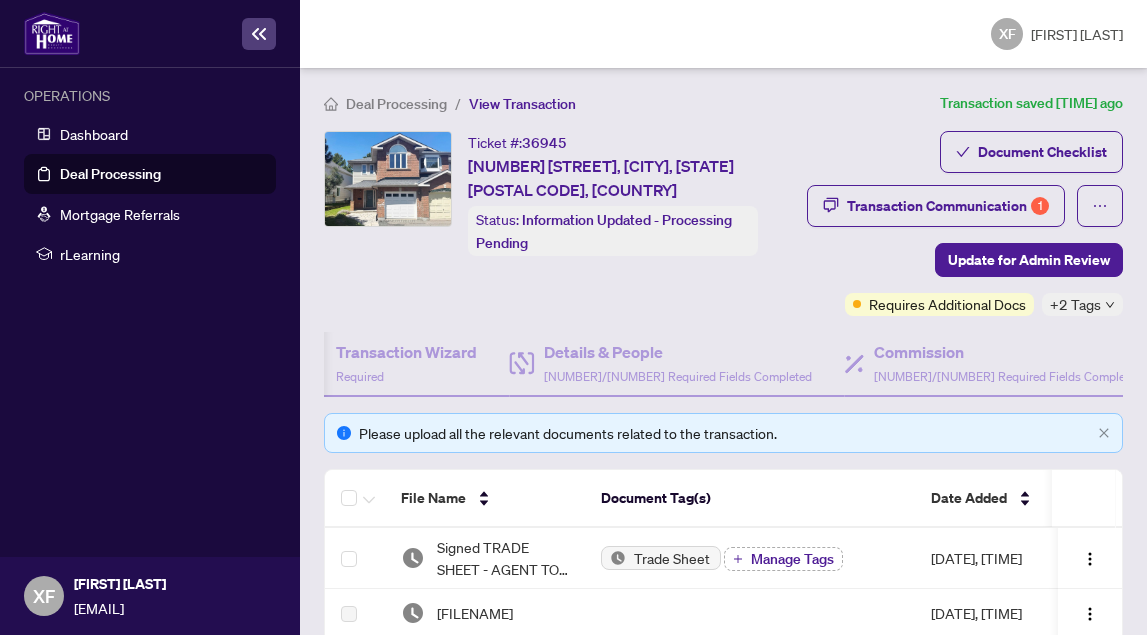 click on "XF [FIRST] [LAST]" at bounding box center (1057, 34) 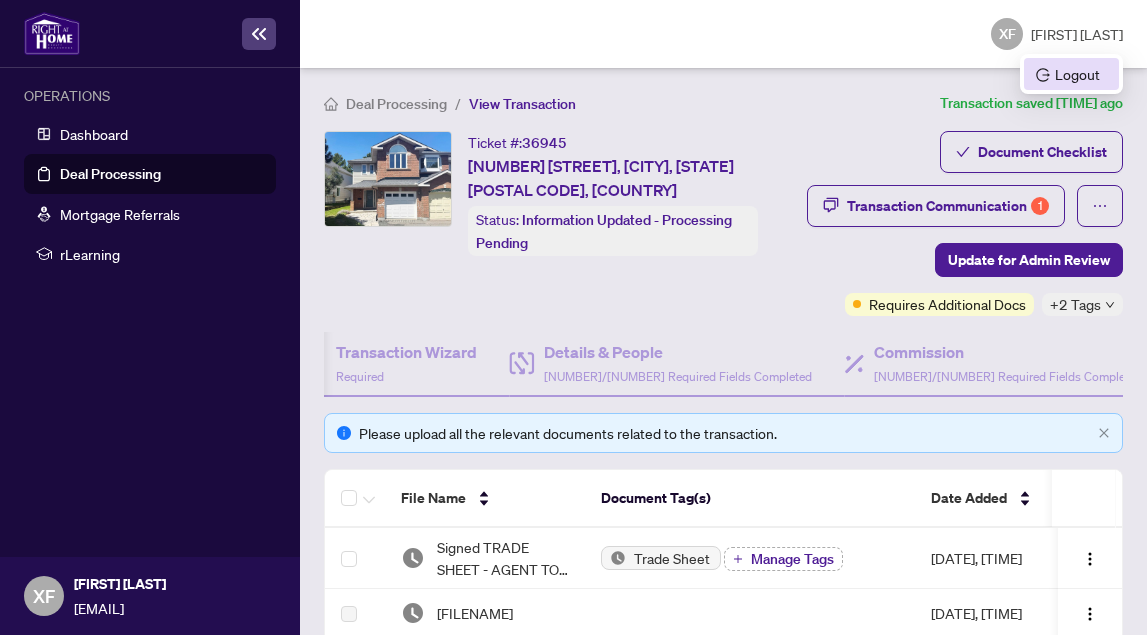 click on "Logout" at bounding box center [1071, 74] 